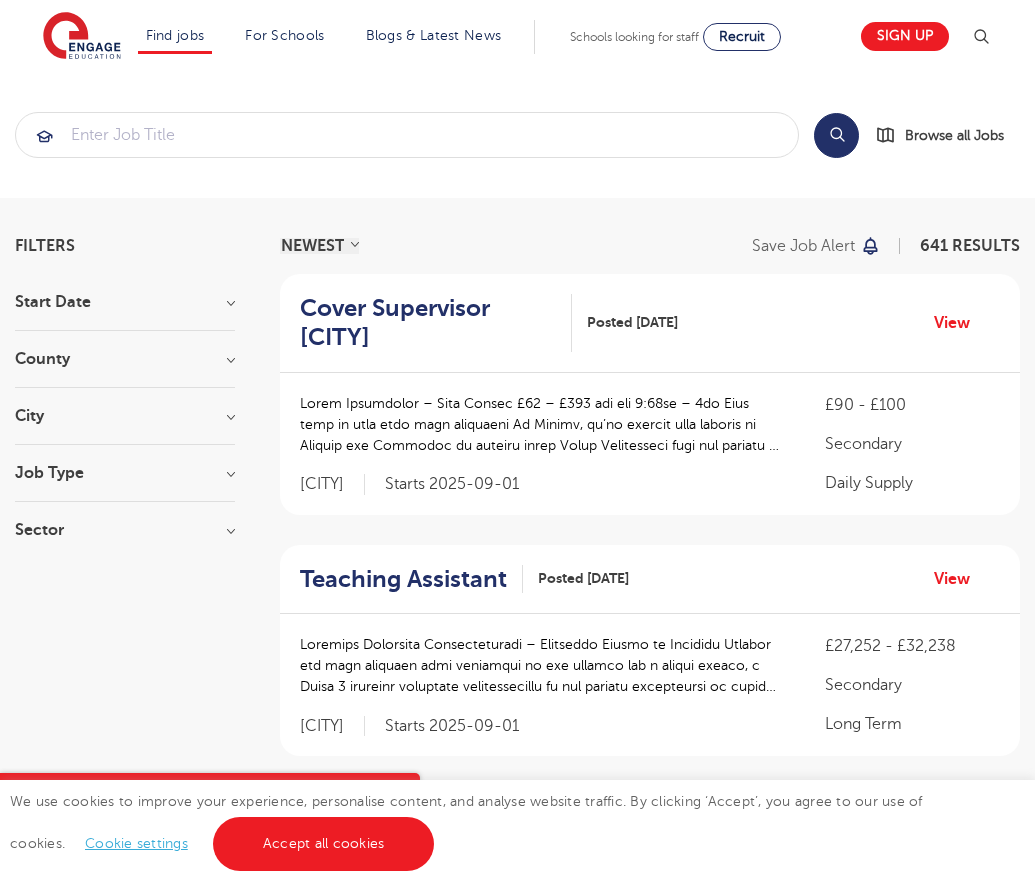 scroll, scrollTop: 2009, scrollLeft: 0, axis: vertical 